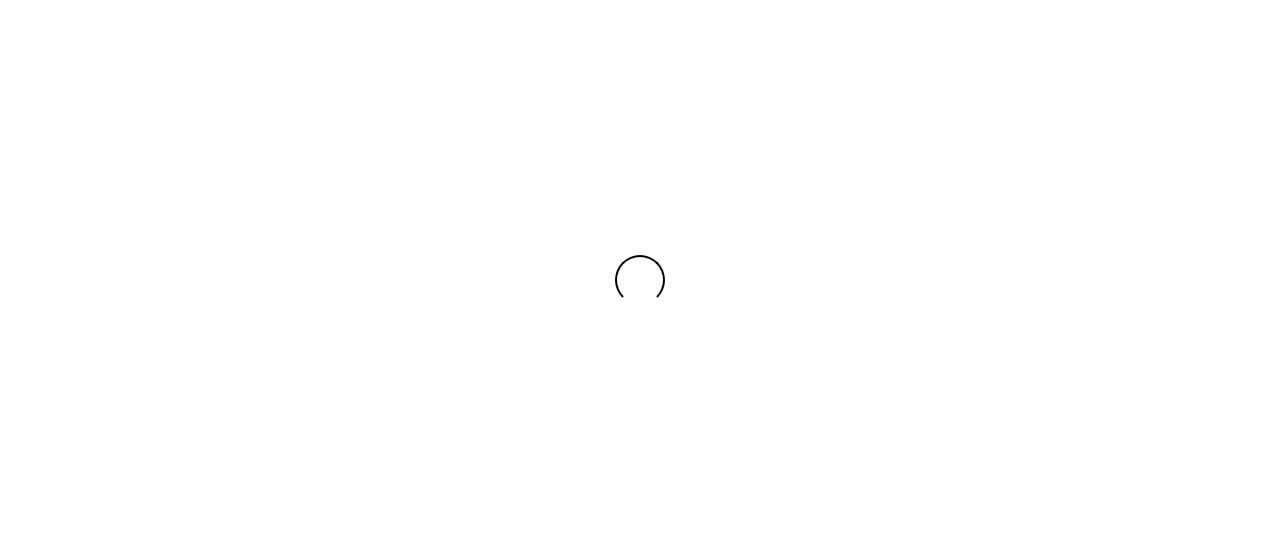 scroll, scrollTop: 0, scrollLeft: 0, axis: both 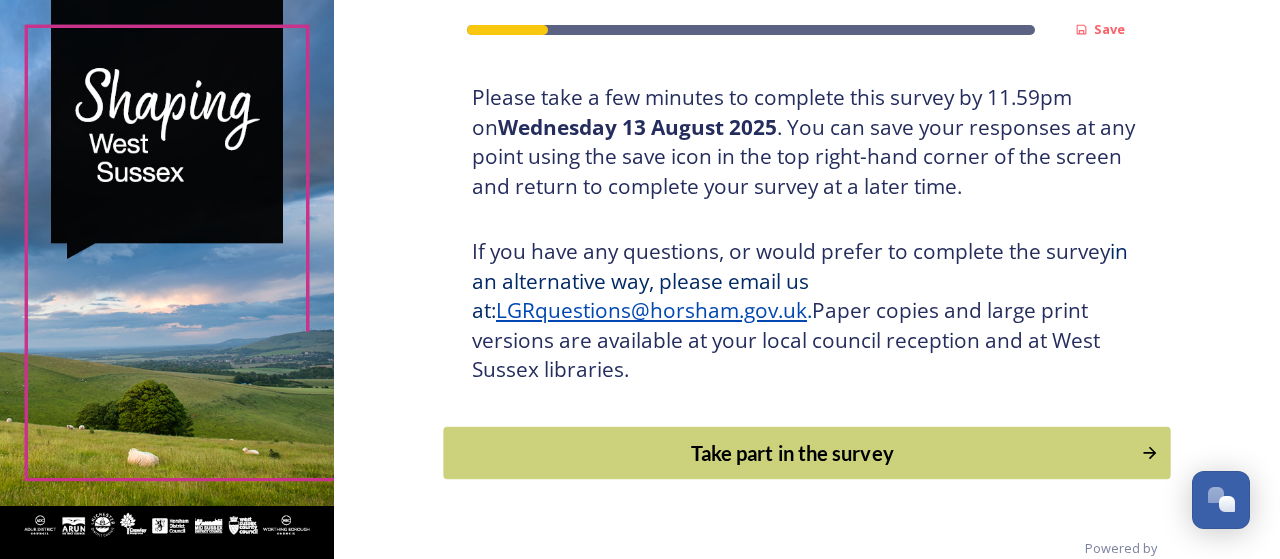 click on "Take part in the survey" at bounding box center [793, 453] 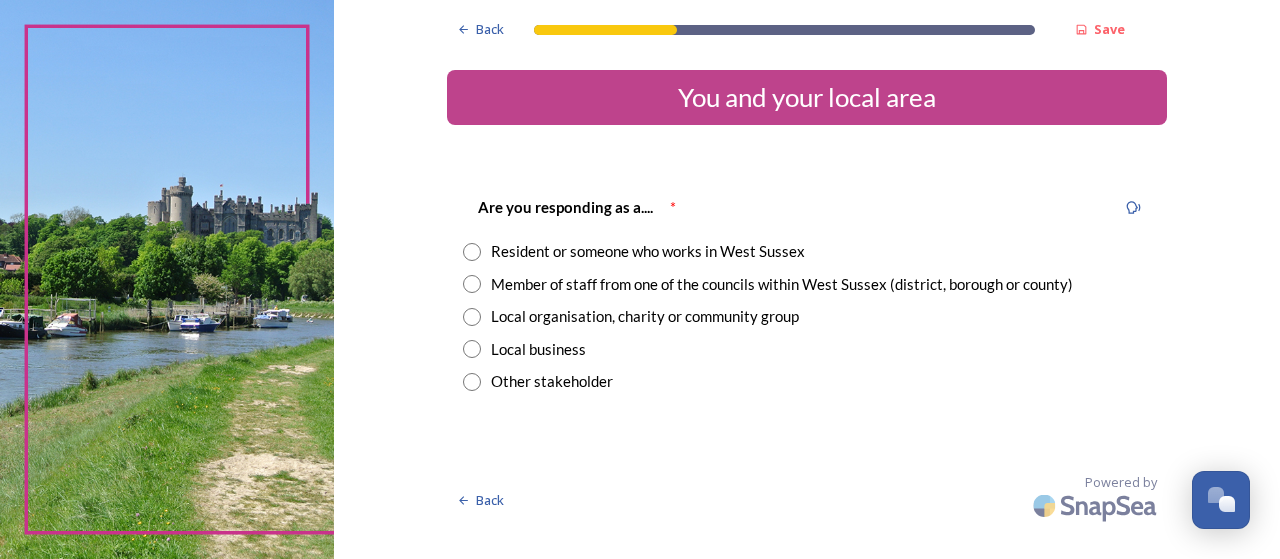 click at bounding box center (472, 284) 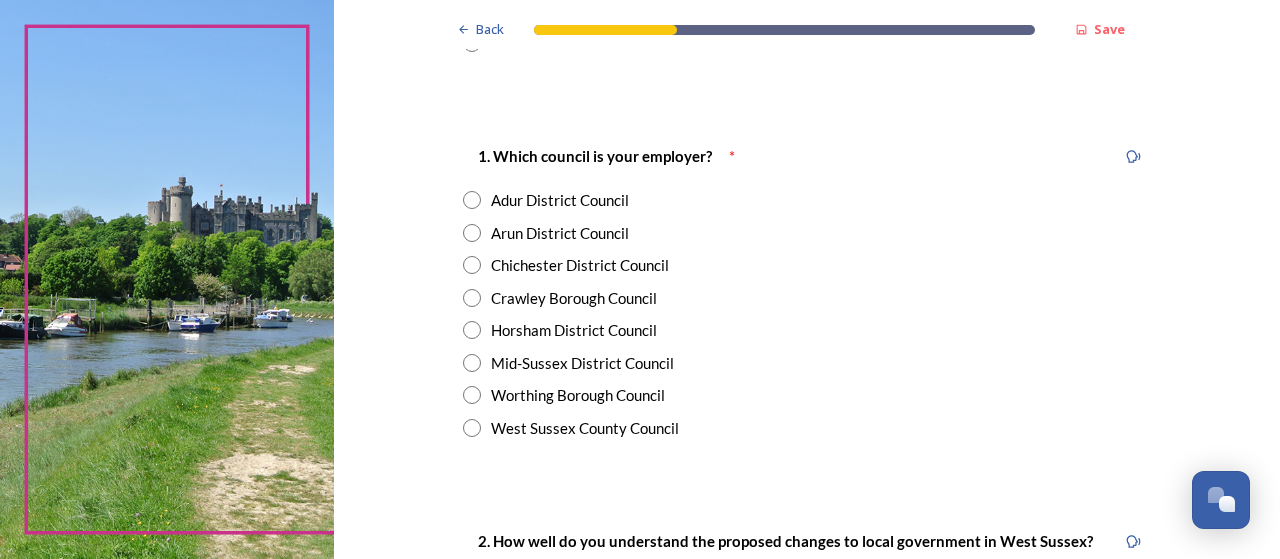scroll, scrollTop: 355, scrollLeft: 0, axis: vertical 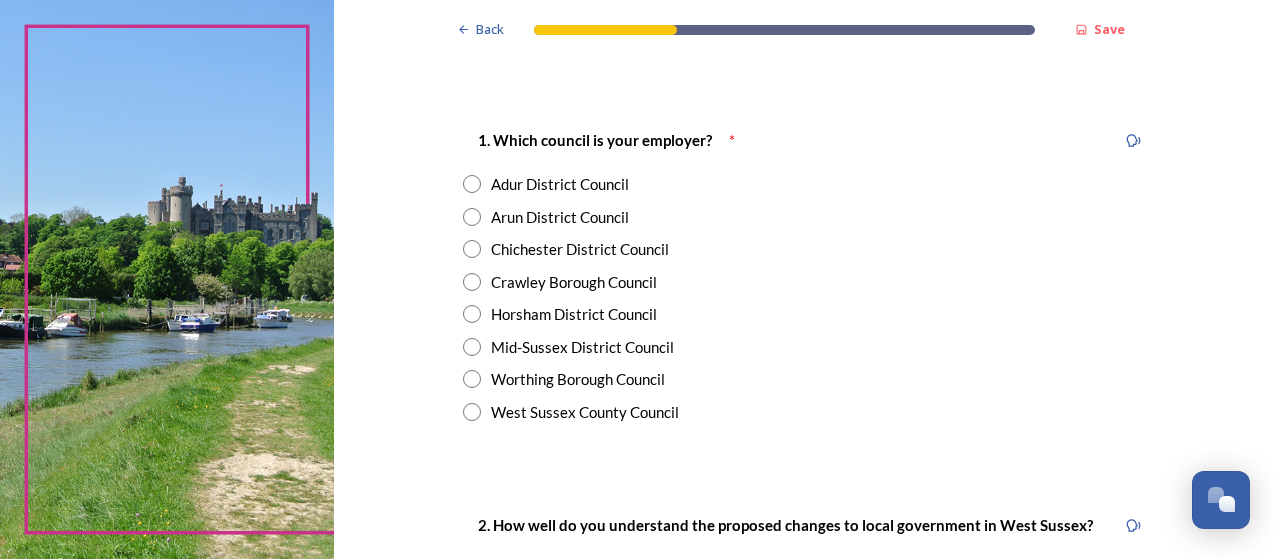 click on "Adur District Council" at bounding box center (807, 184) 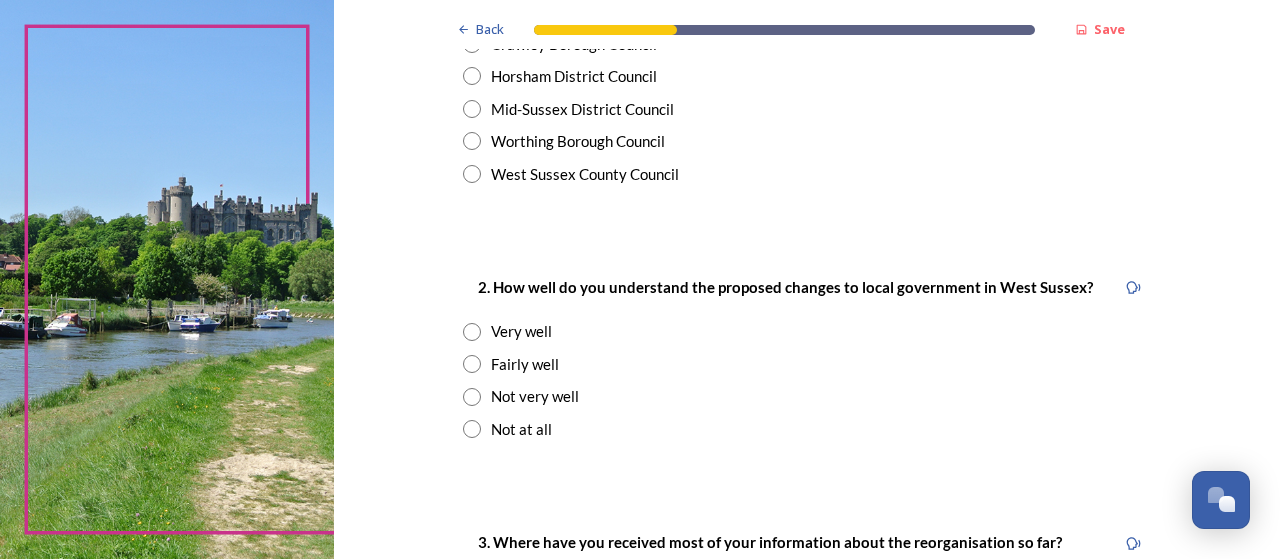 scroll, scrollTop: 625, scrollLeft: 0, axis: vertical 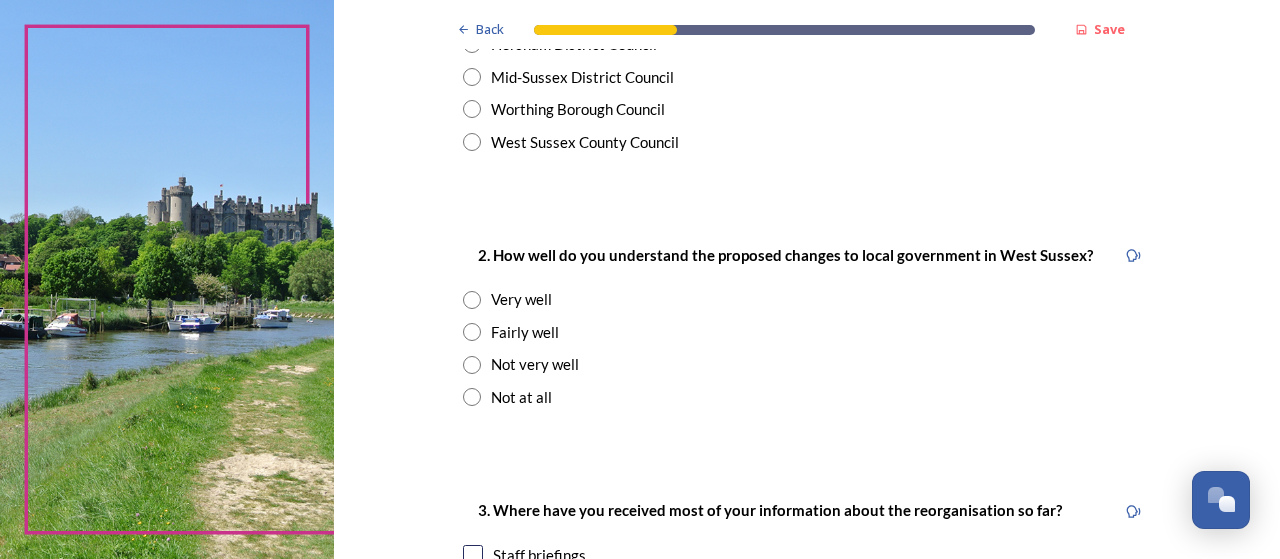 click at bounding box center (472, 332) 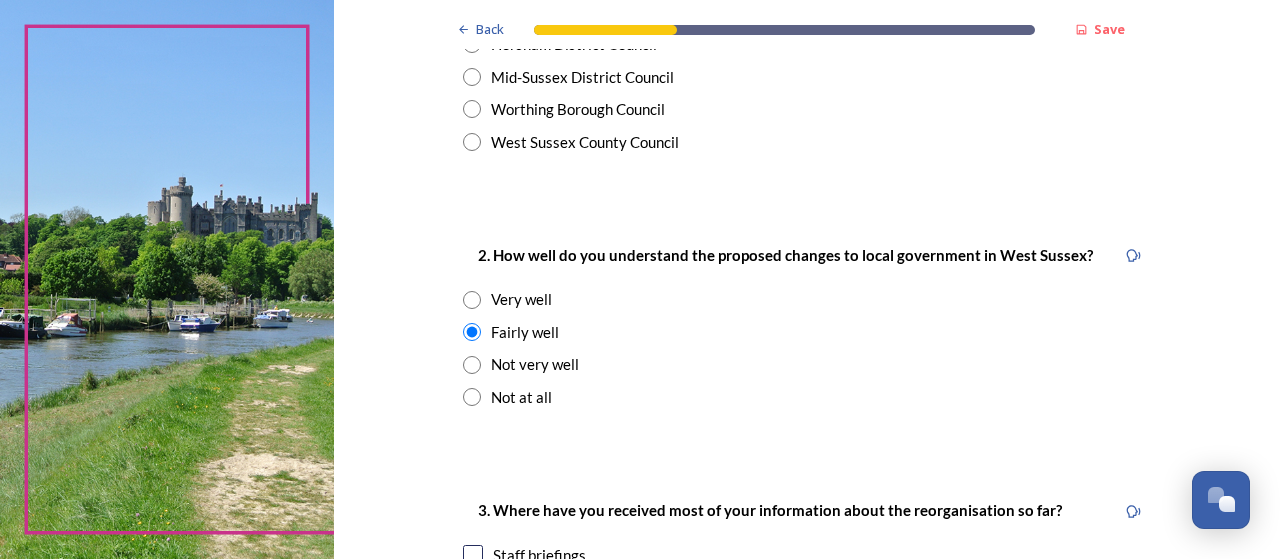 click at bounding box center (472, 300) 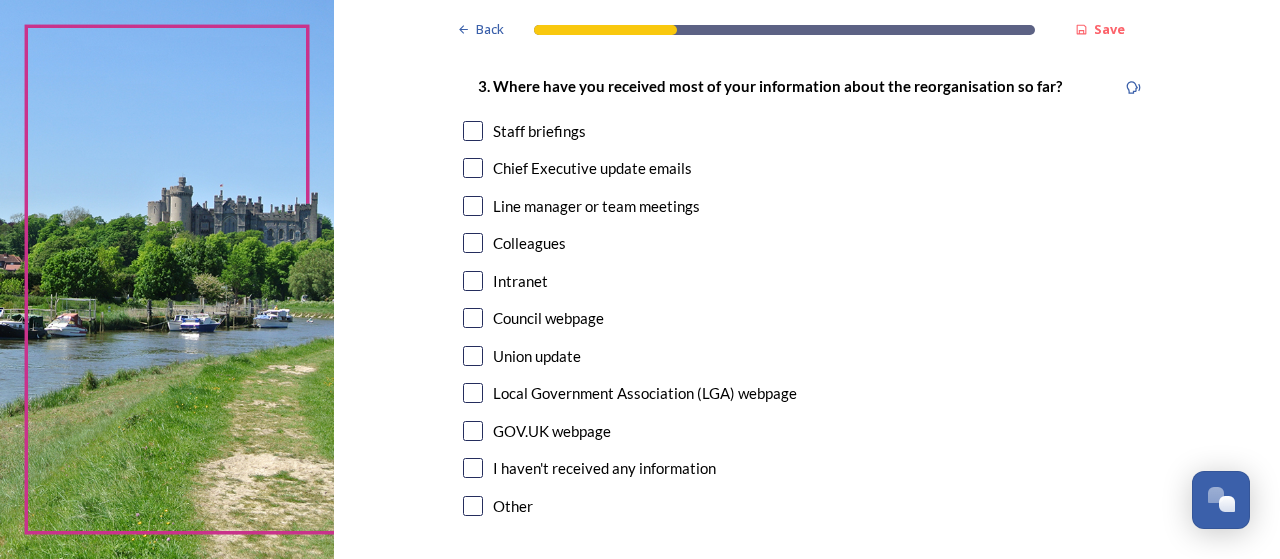scroll, scrollTop: 1052, scrollLeft: 0, axis: vertical 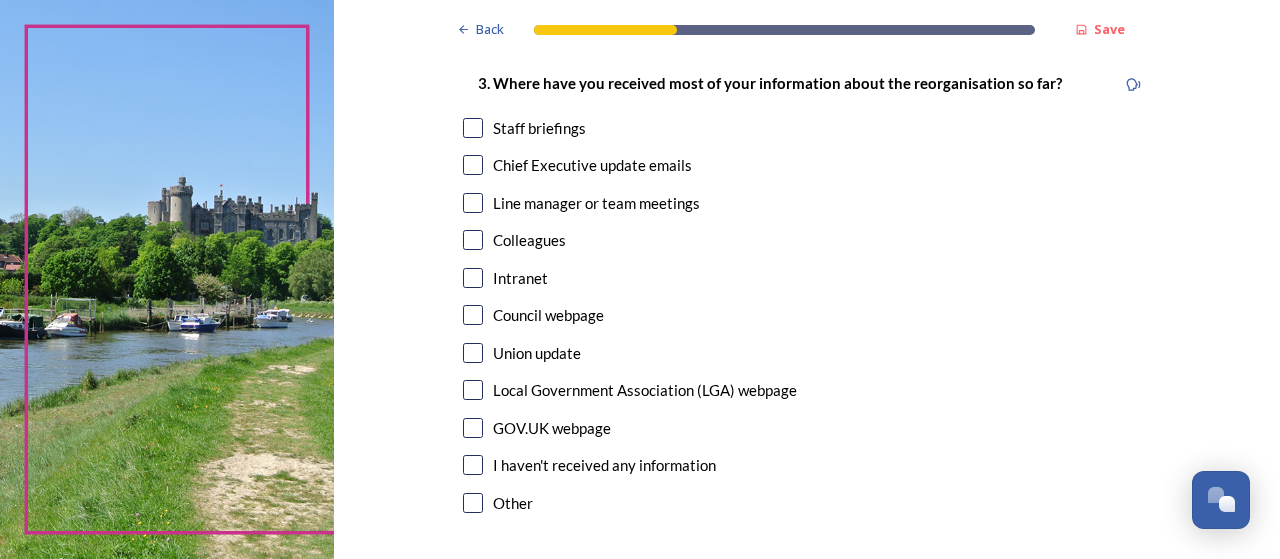 click at bounding box center (473, 128) 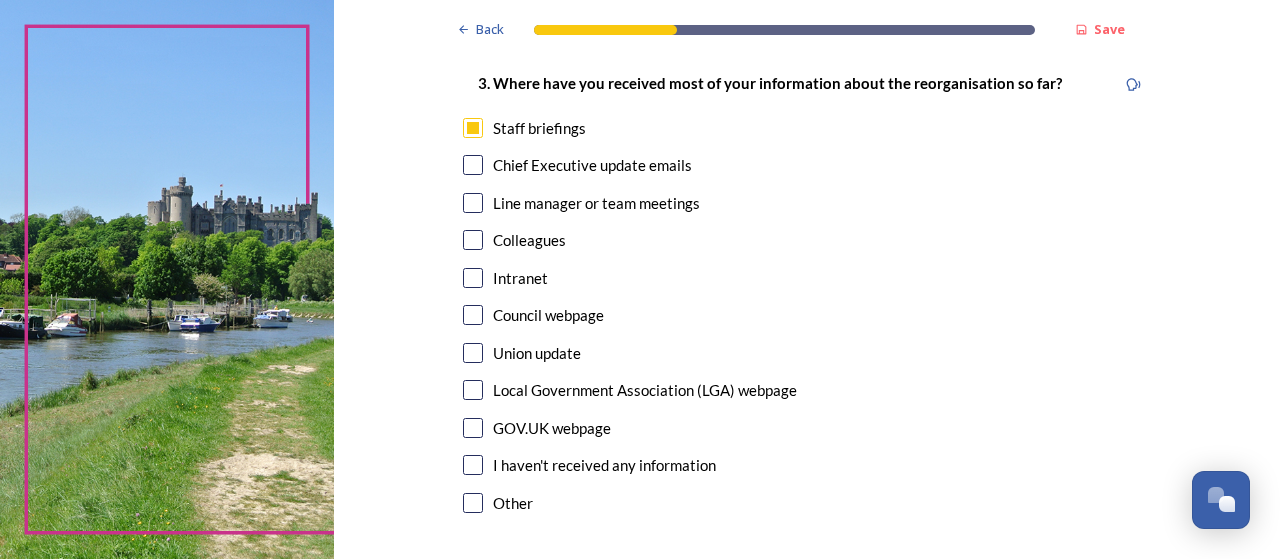 click at bounding box center [473, 165] 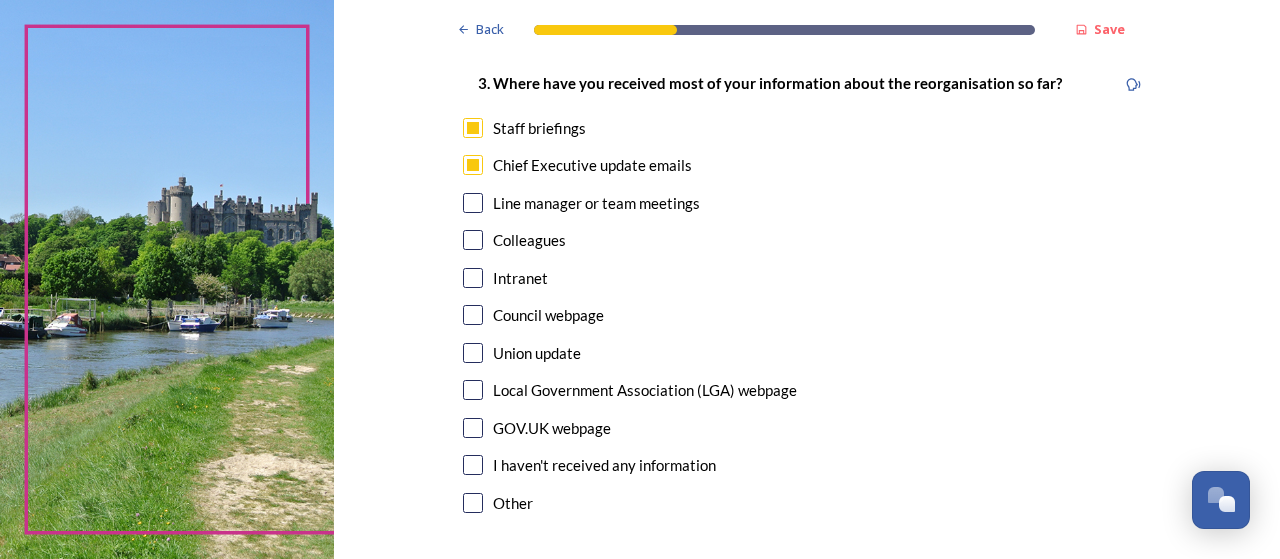 click at bounding box center [473, 203] 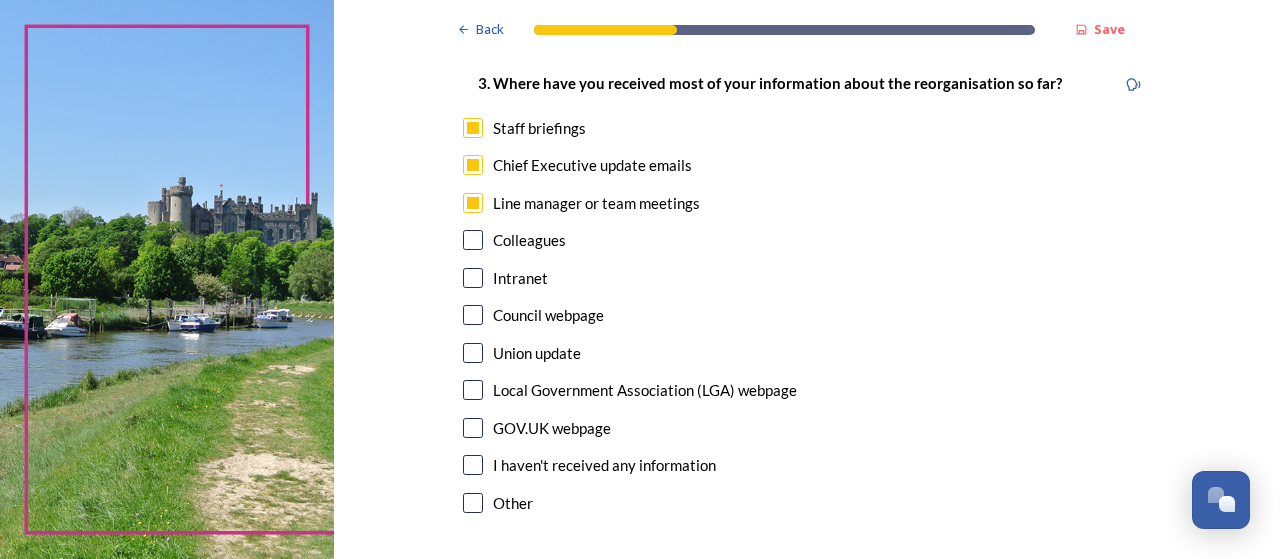 click at bounding box center (473, 203) 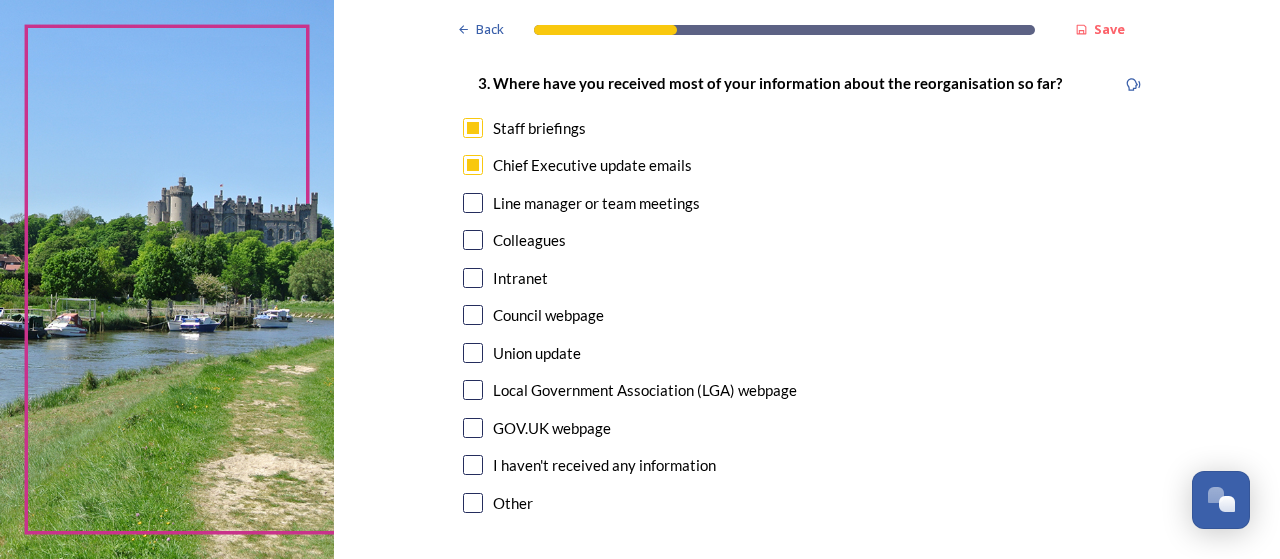 click at bounding box center (473, 315) 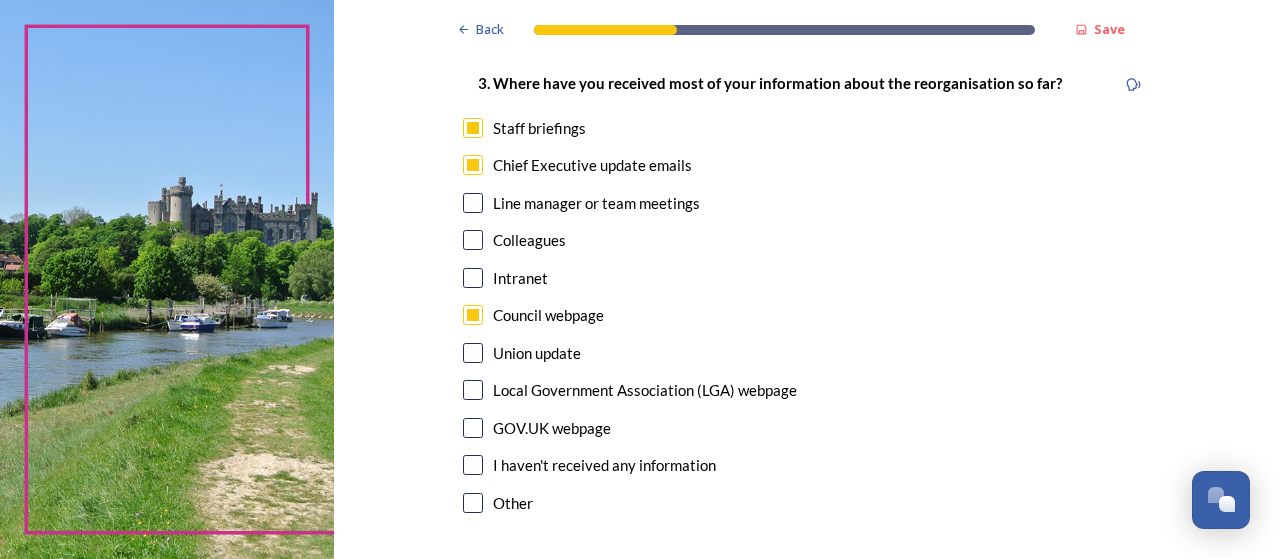 click at bounding box center [473, 428] 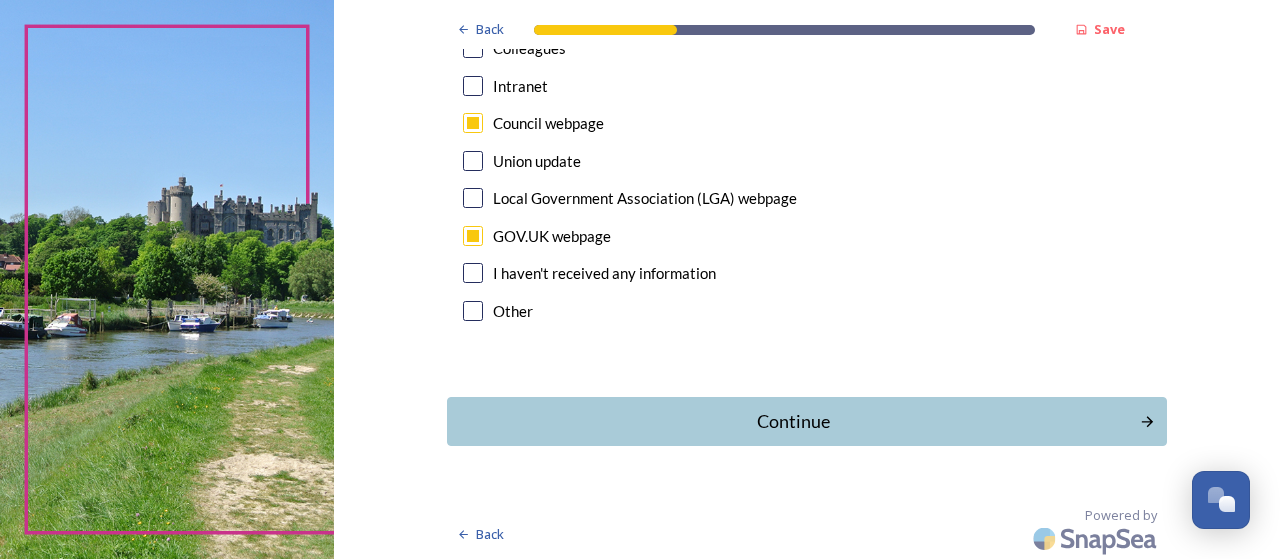 scroll, scrollTop: 1246, scrollLeft: 0, axis: vertical 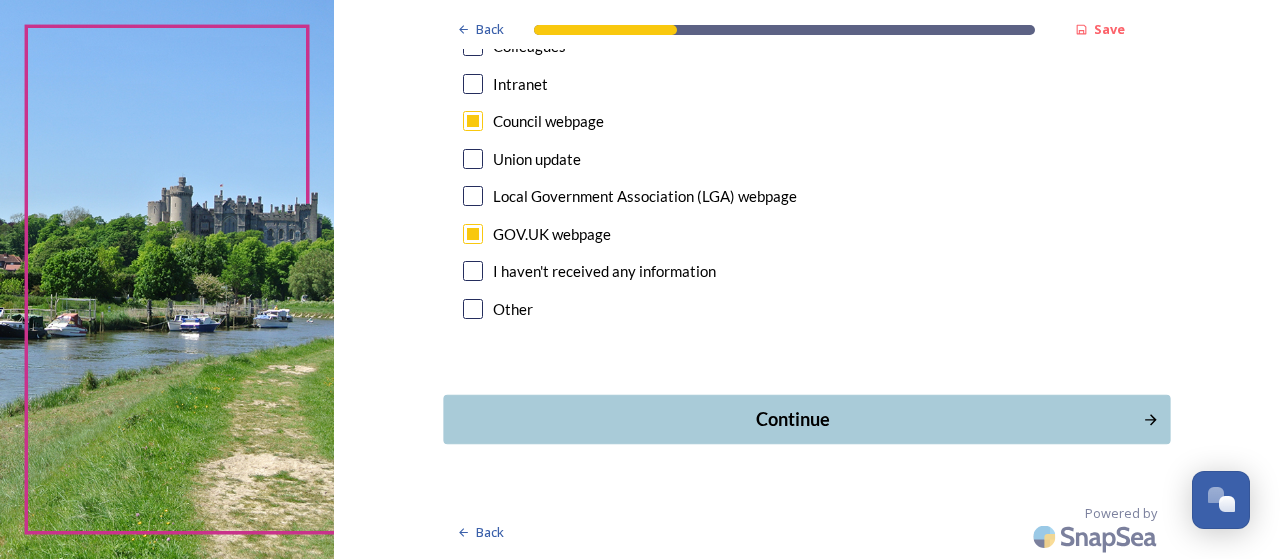 click on "Continue" at bounding box center [793, 419] 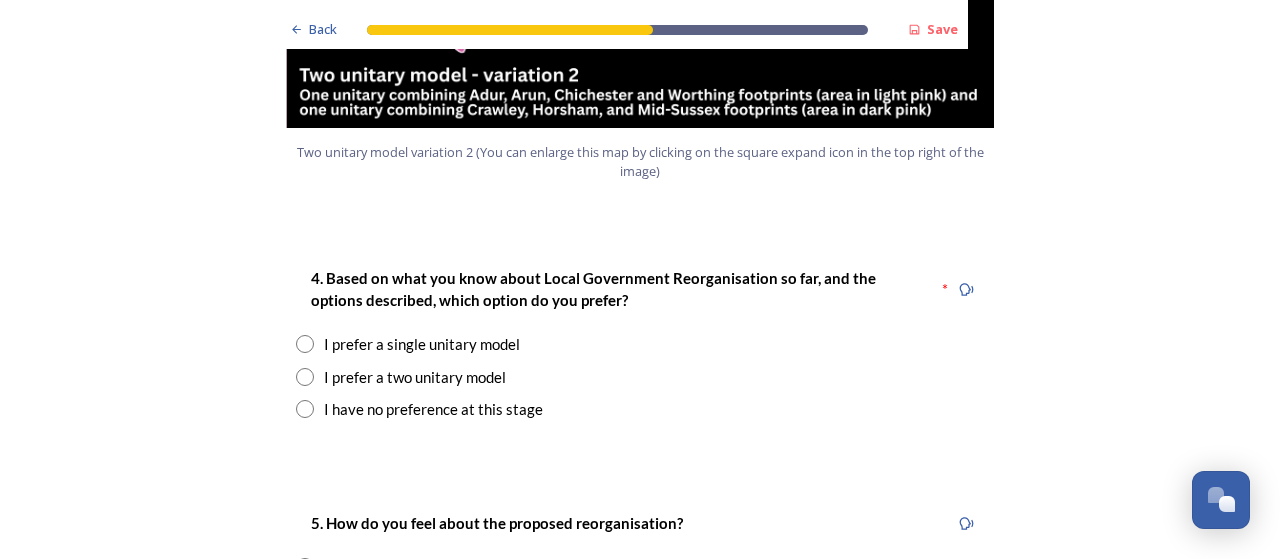 scroll, scrollTop: 2556, scrollLeft: 0, axis: vertical 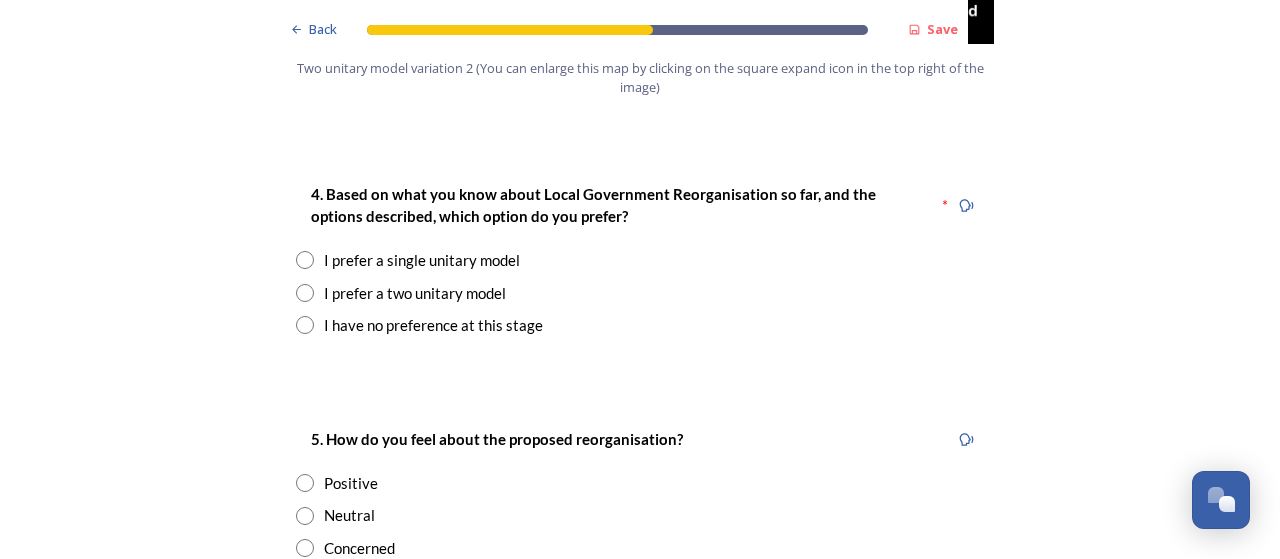 click at bounding box center (305, 293) 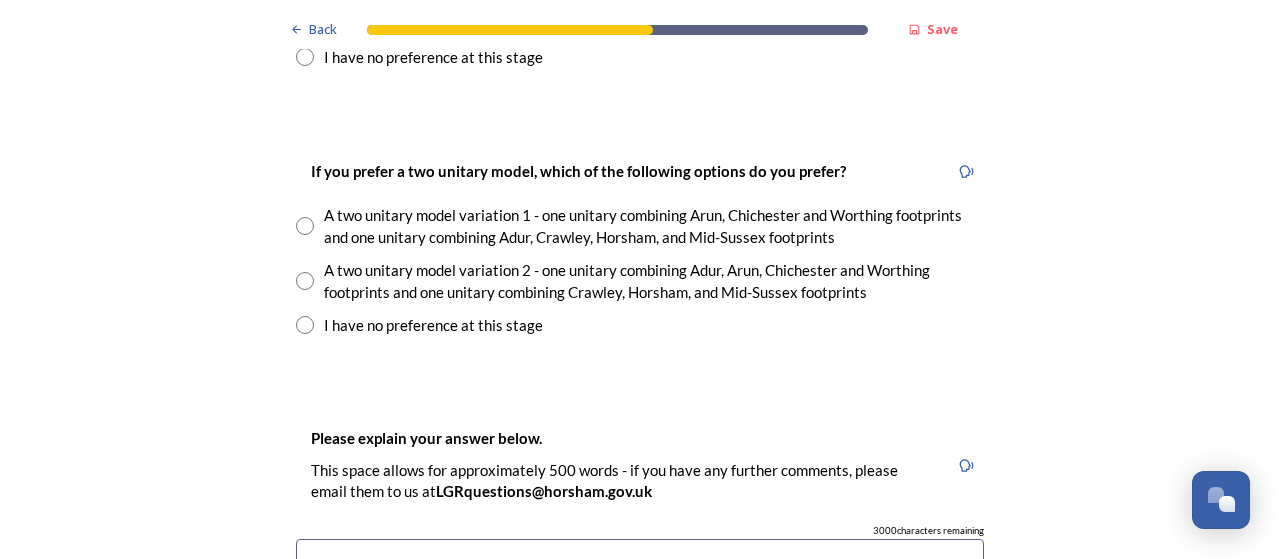 scroll, scrollTop: 2850, scrollLeft: 0, axis: vertical 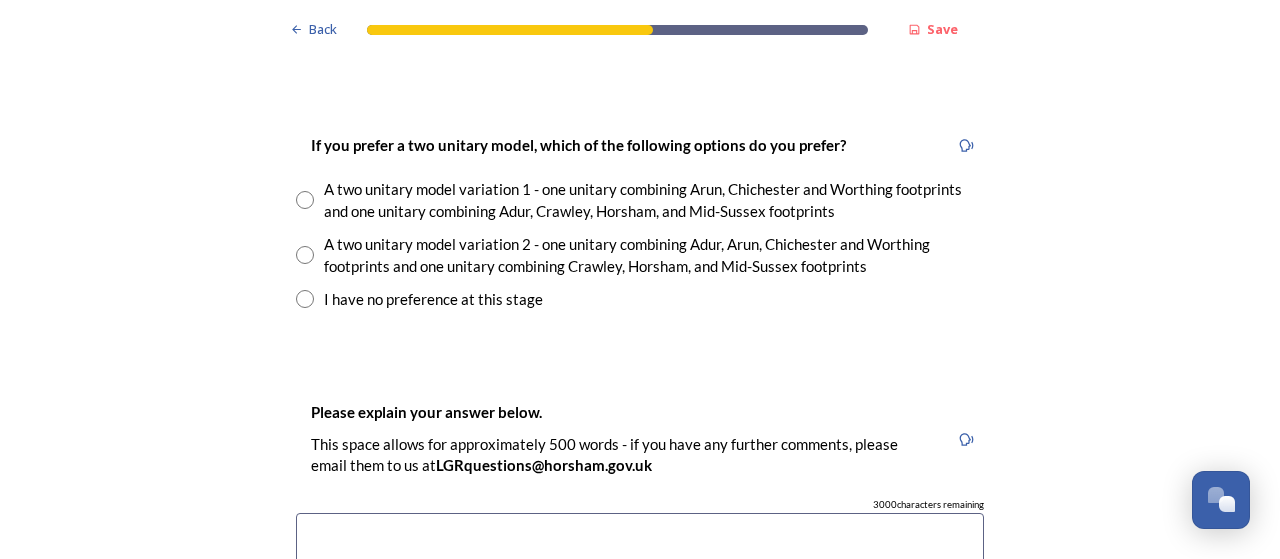 click at bounding box center [305, 255] 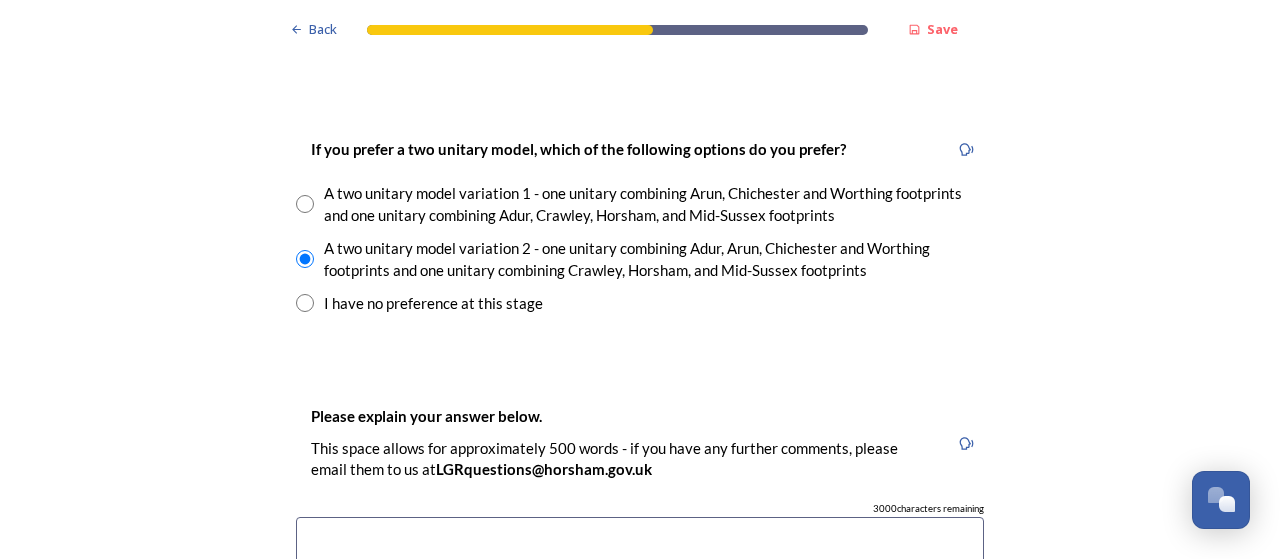 scroll, scrollTop: 2854, scrollLeft: 0, axis: vertical 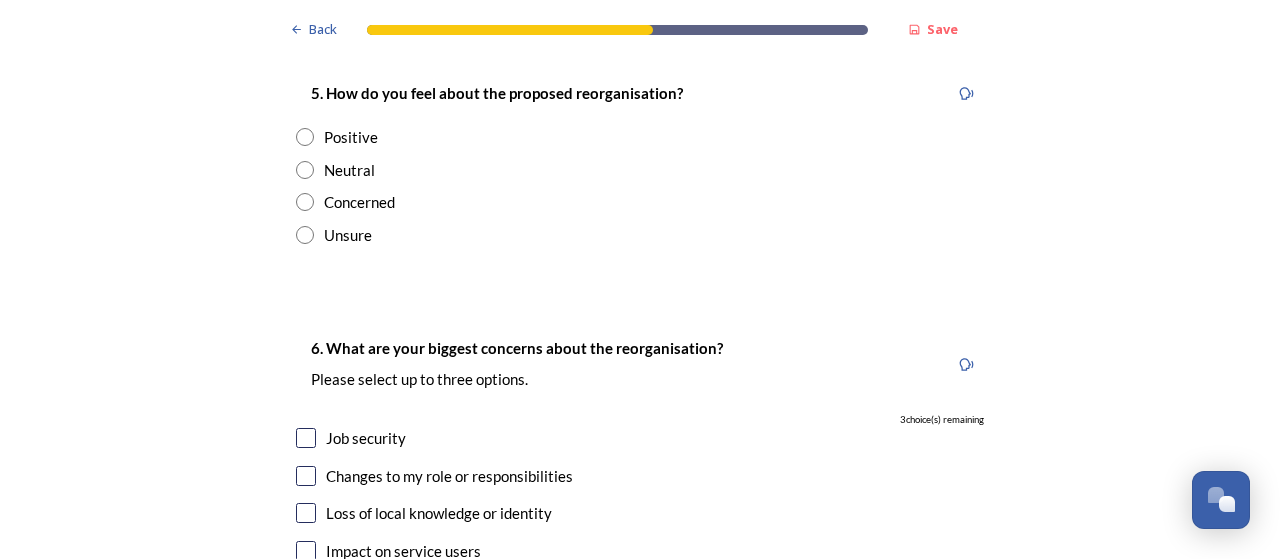 click at bounding box center [305, 202] 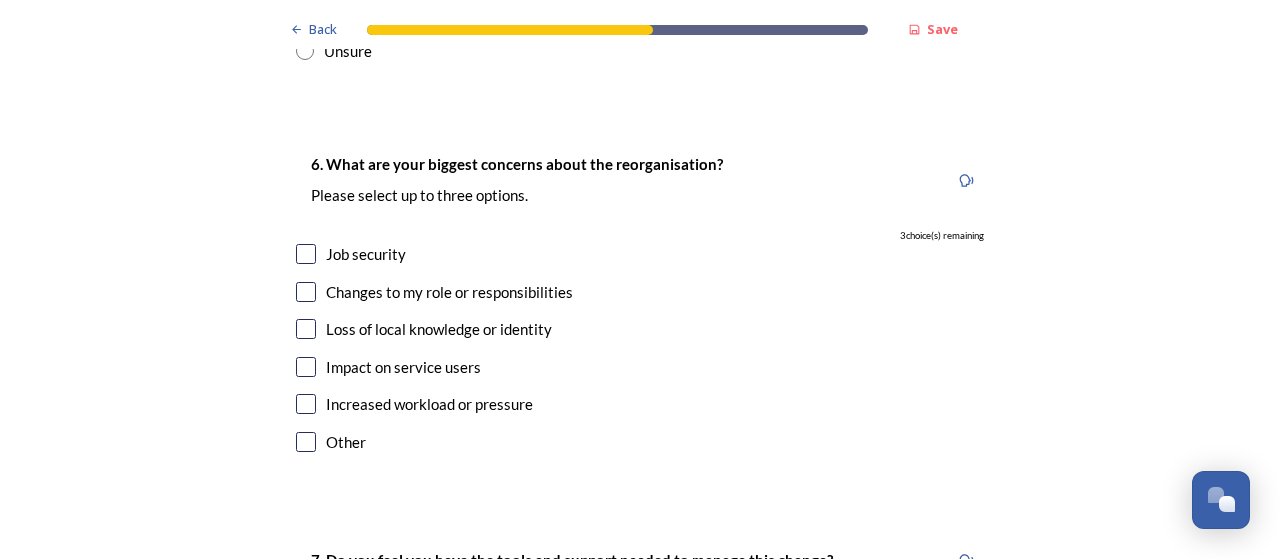 scroll, scrollTop: 3833, scrollLeft: 0, axis: vertical 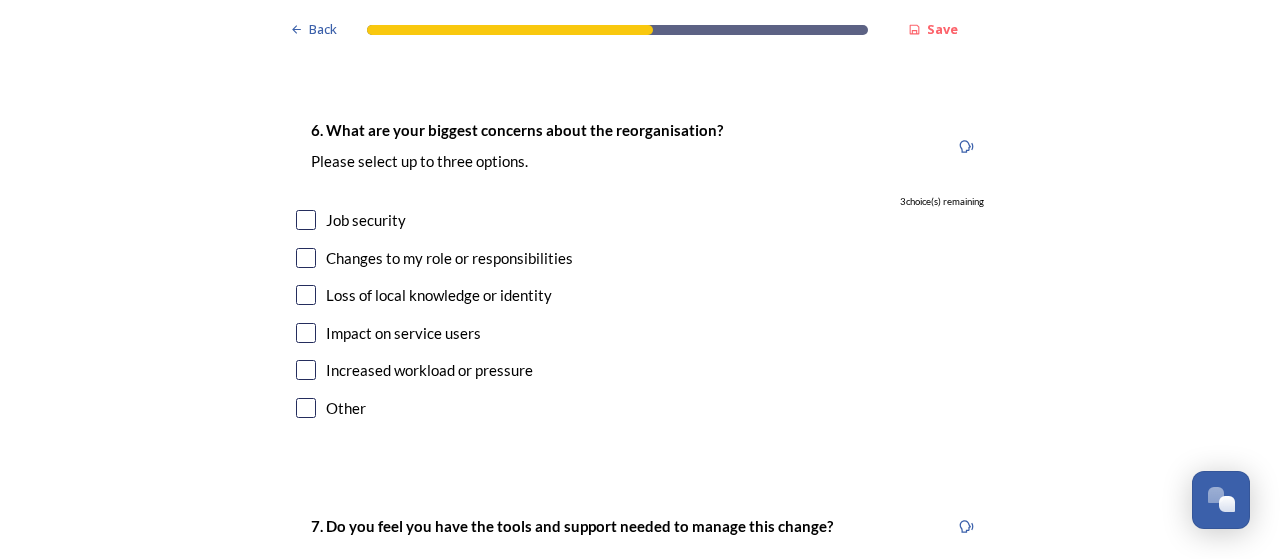 click at bounding box center [306, 295] 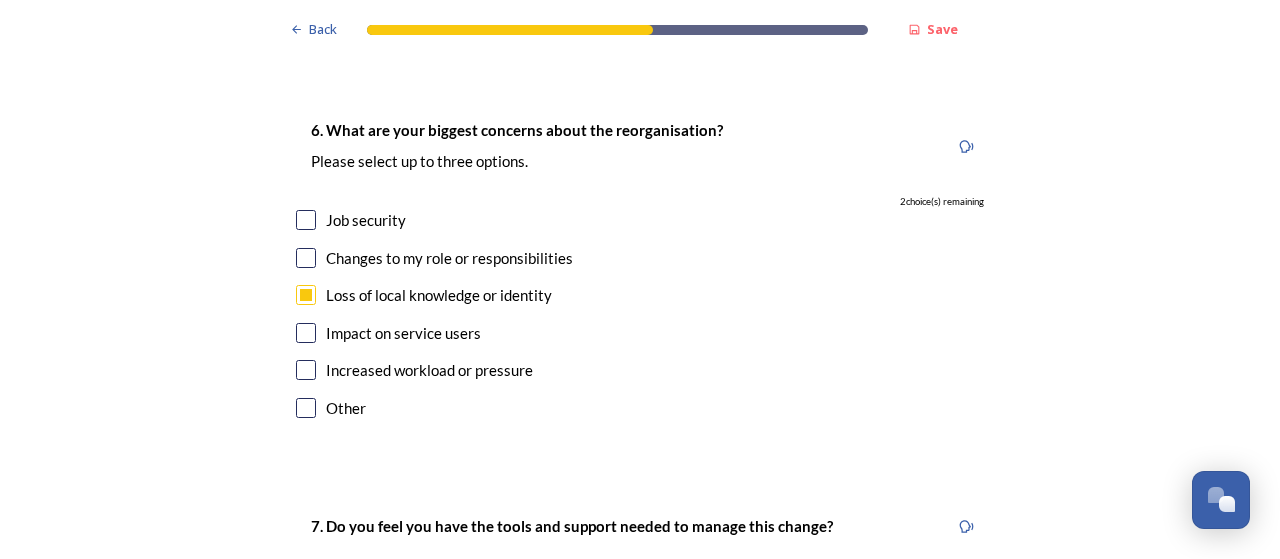 click at bounding box center [306, 258] 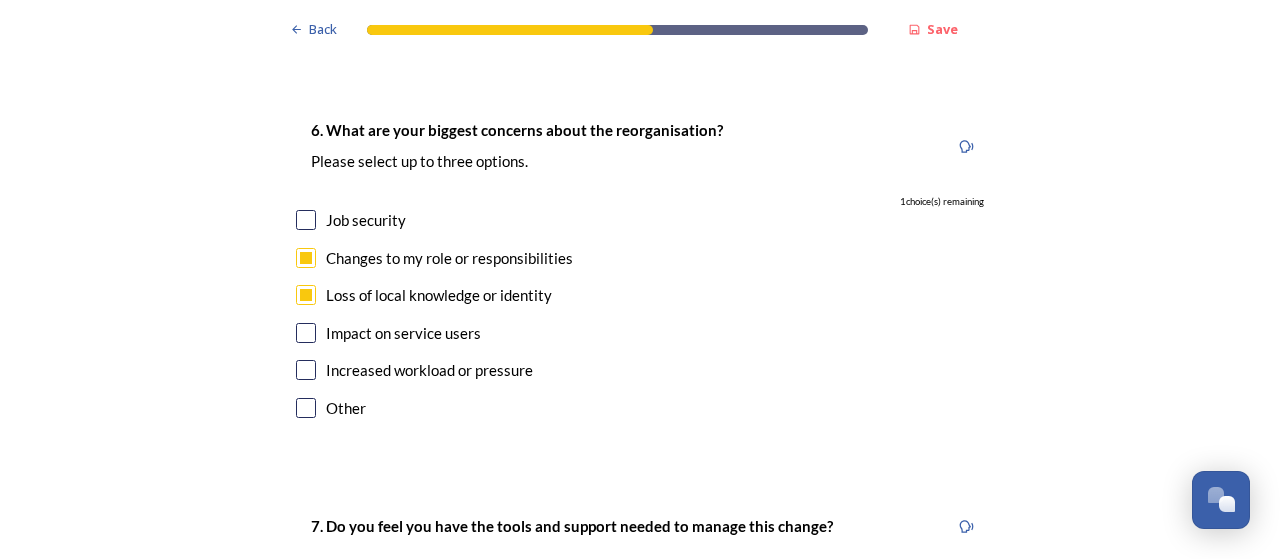click at bounding box center (306, 220) 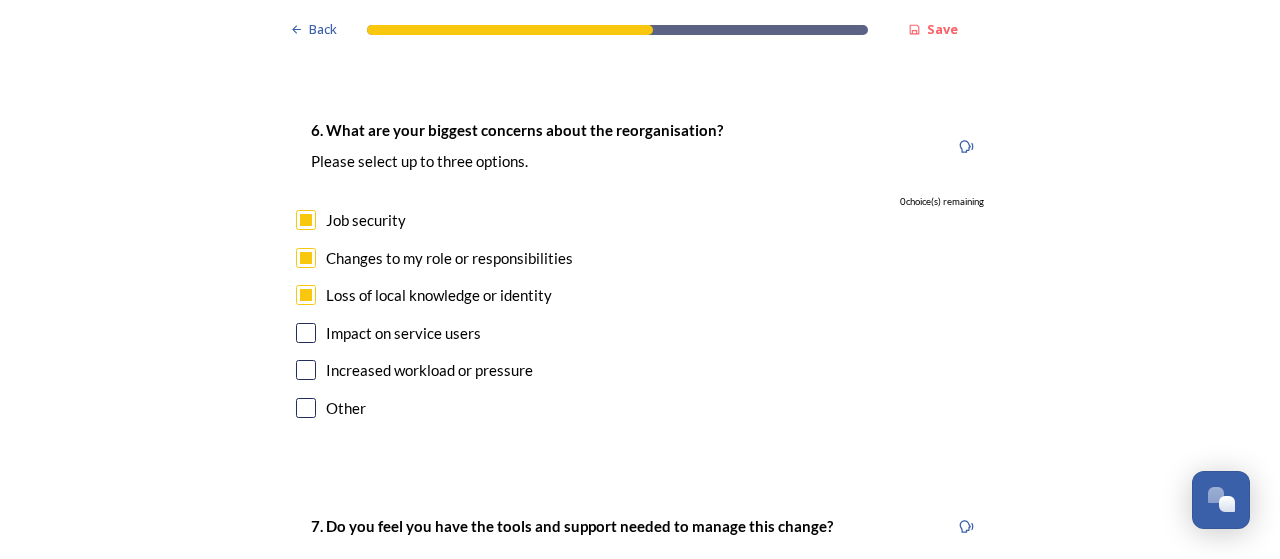 click at bounding box center (306, 370) 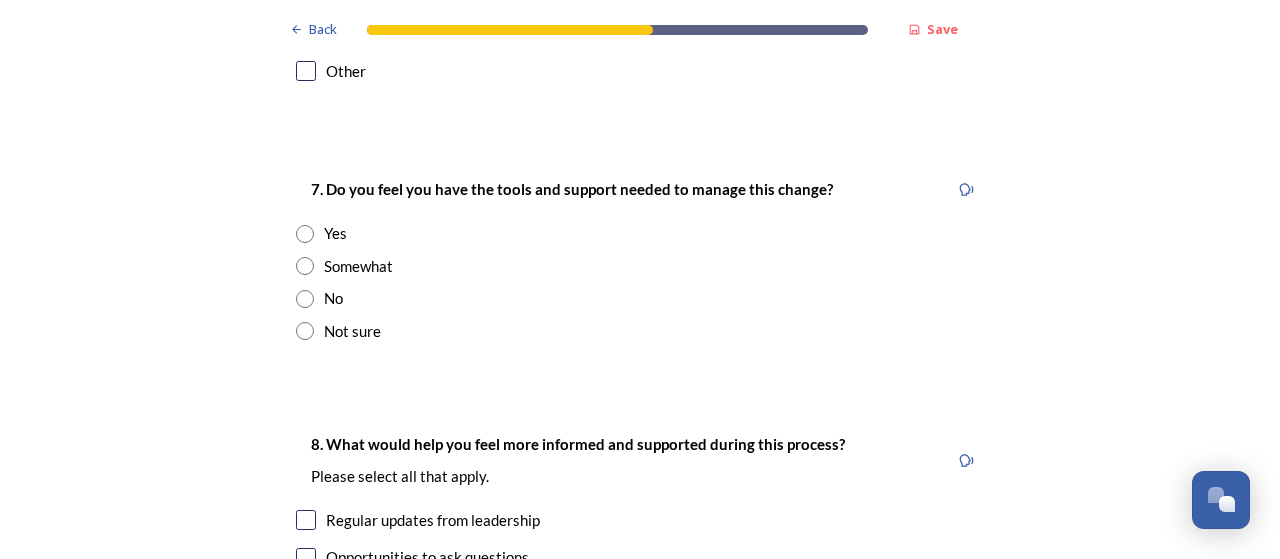 scroll, scrollTop: 4179, scrollLeft: 0, axis: vertical 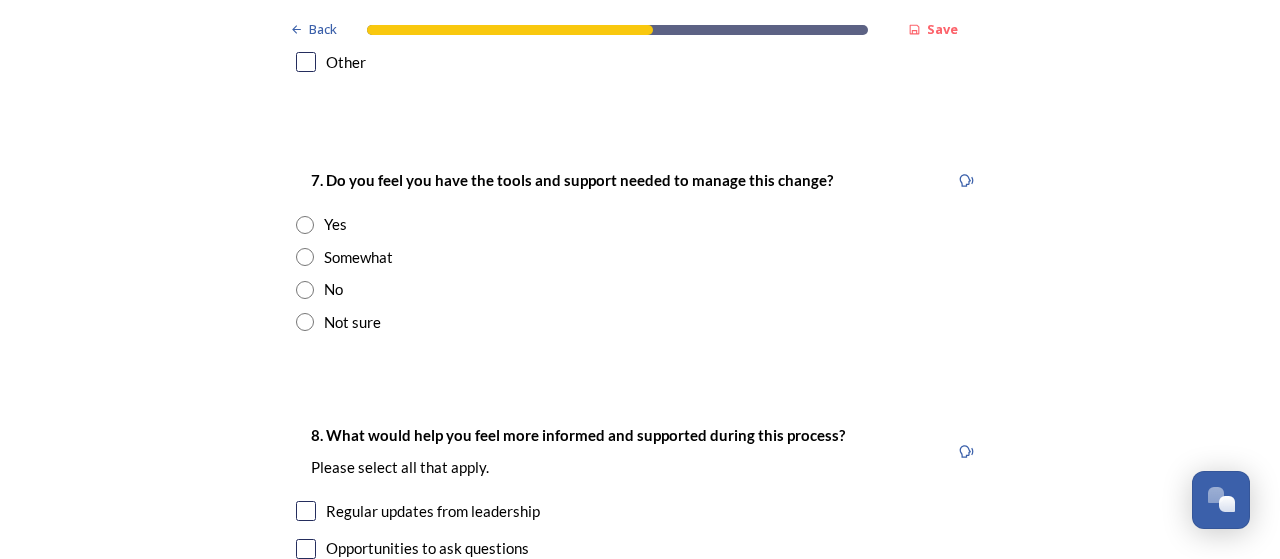 click at bounding box center (305, 257) 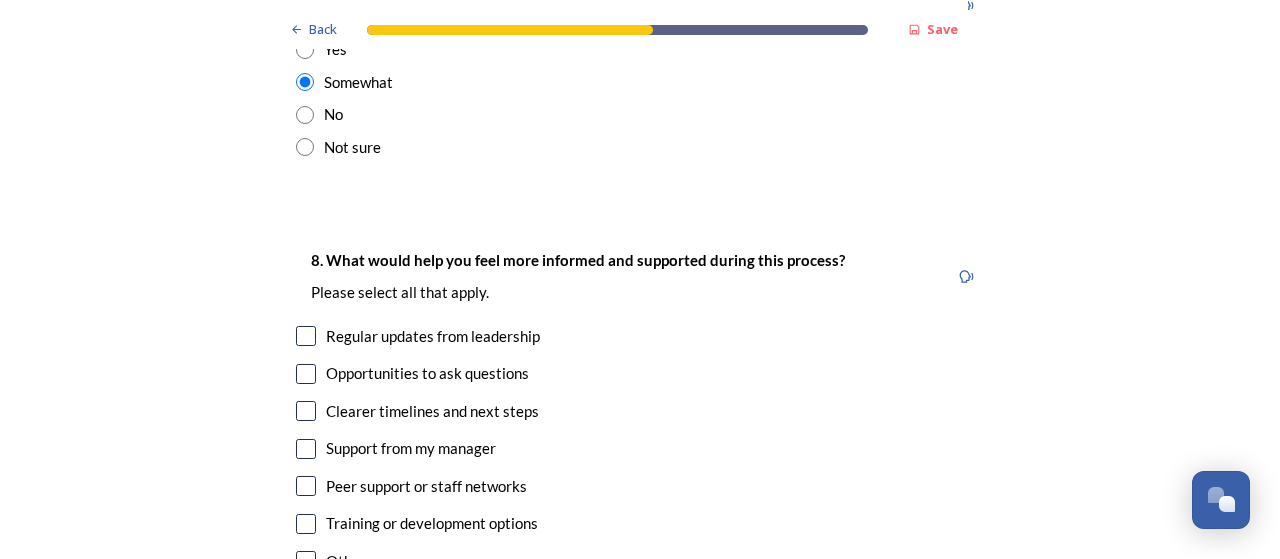 scroll, scrollTop: 4457, scrollLeft: 0, axis: vertical 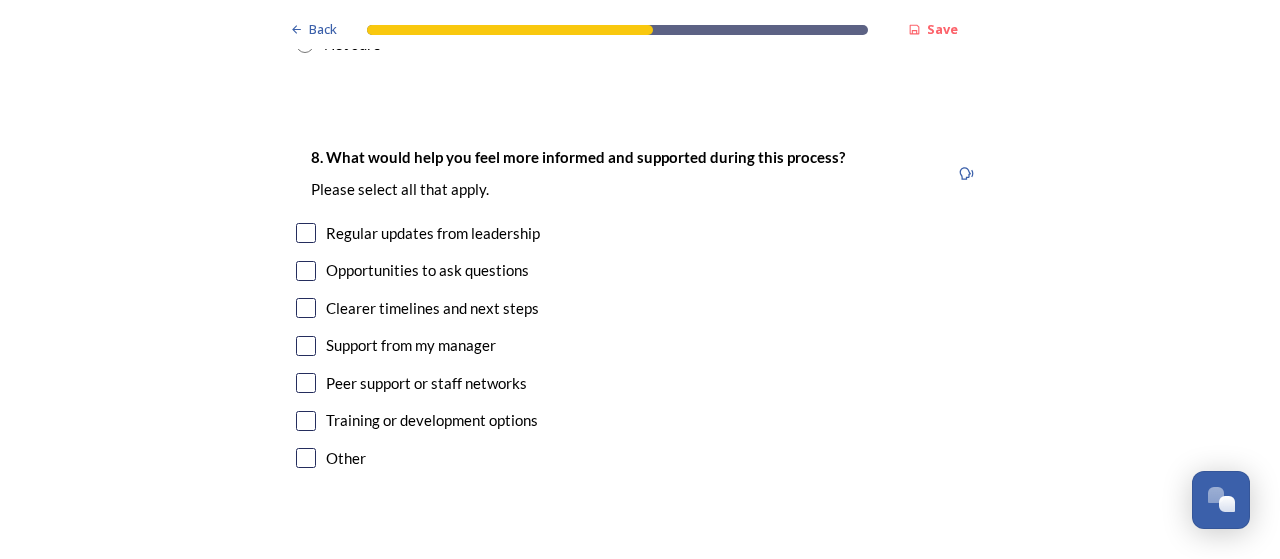 click at bounding box center (306, 308) 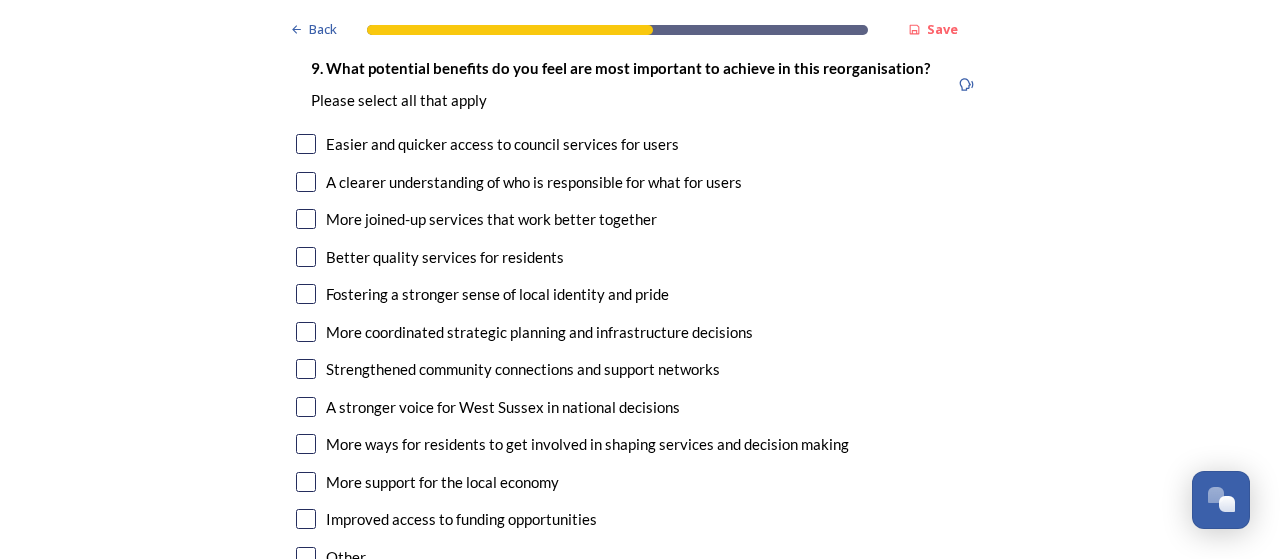 scroll, scrollTop: 5042, scrollLeft: 0, axis: vertical 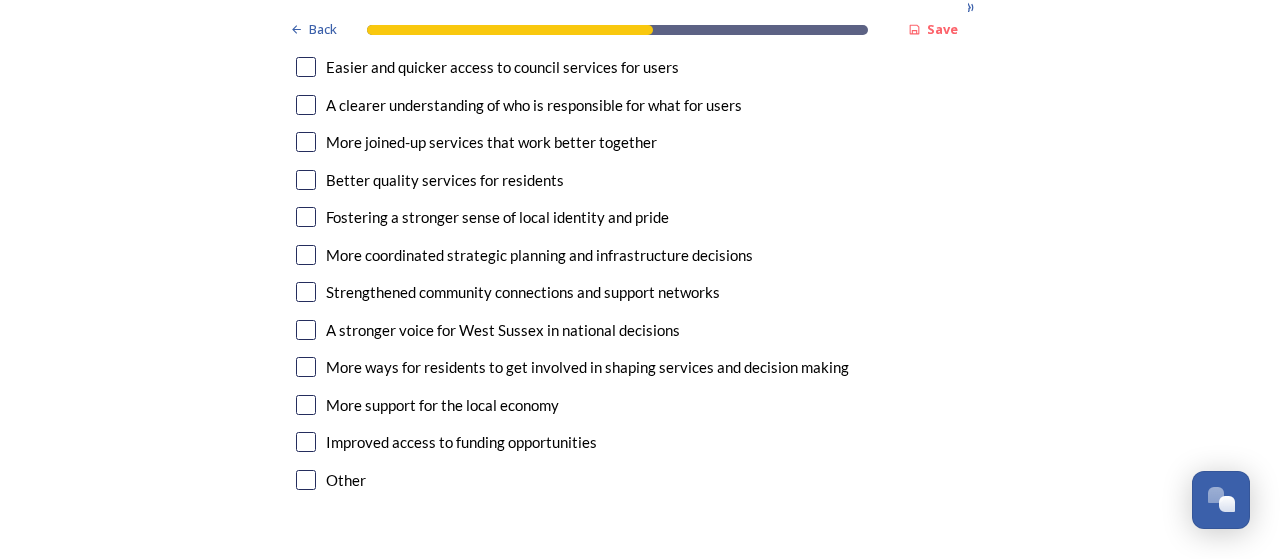 click at bounding box center [306, 67] 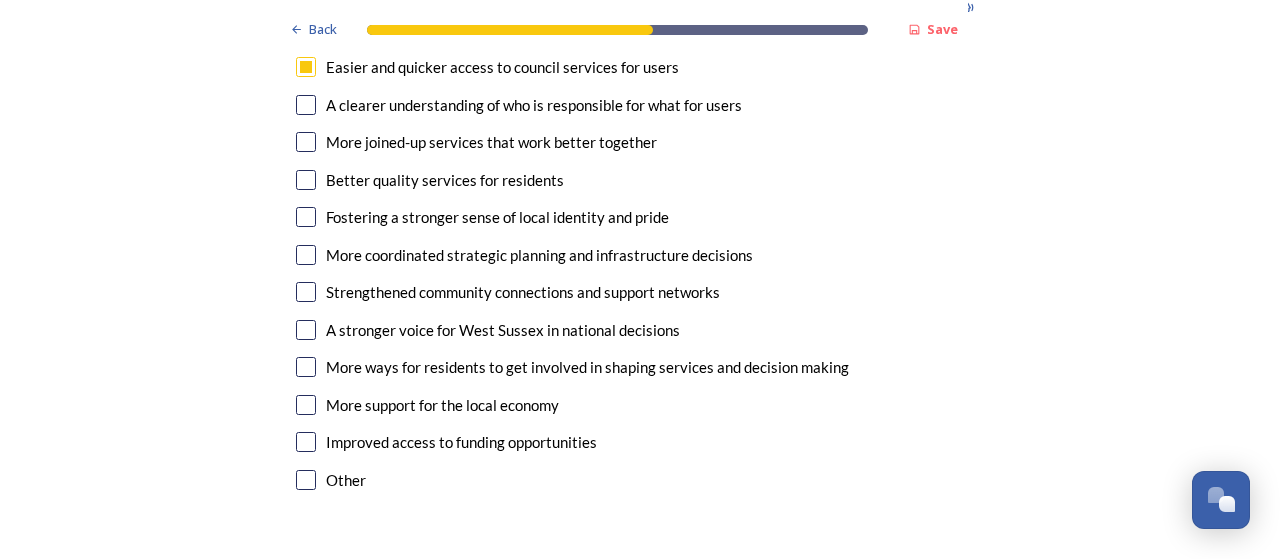 click at bounding box center (306, 105) 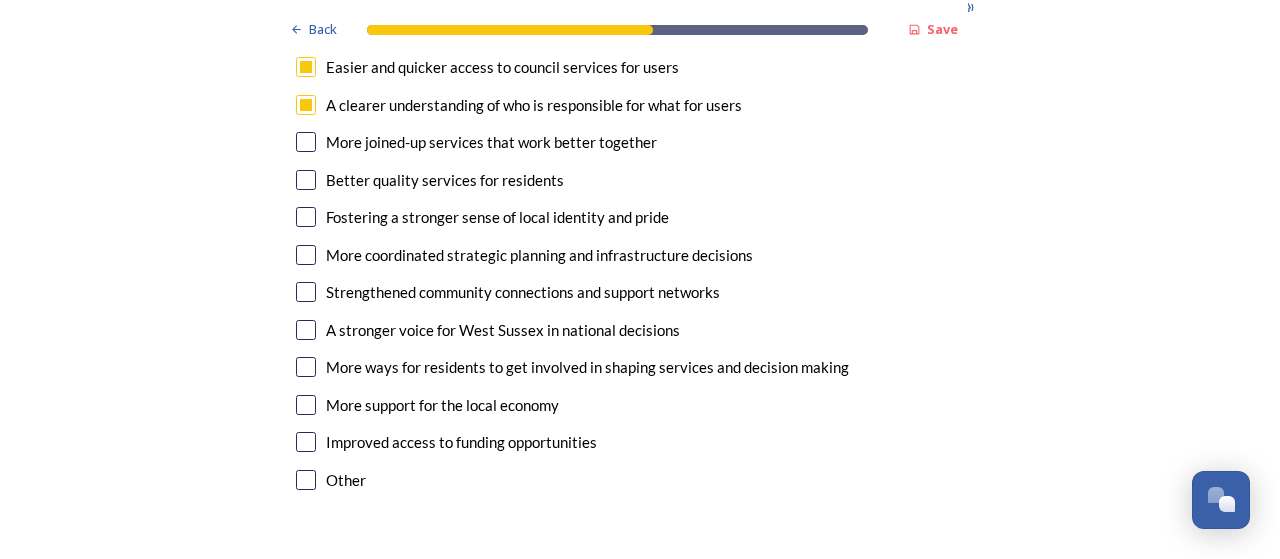 click at bounding box center [306, 142] 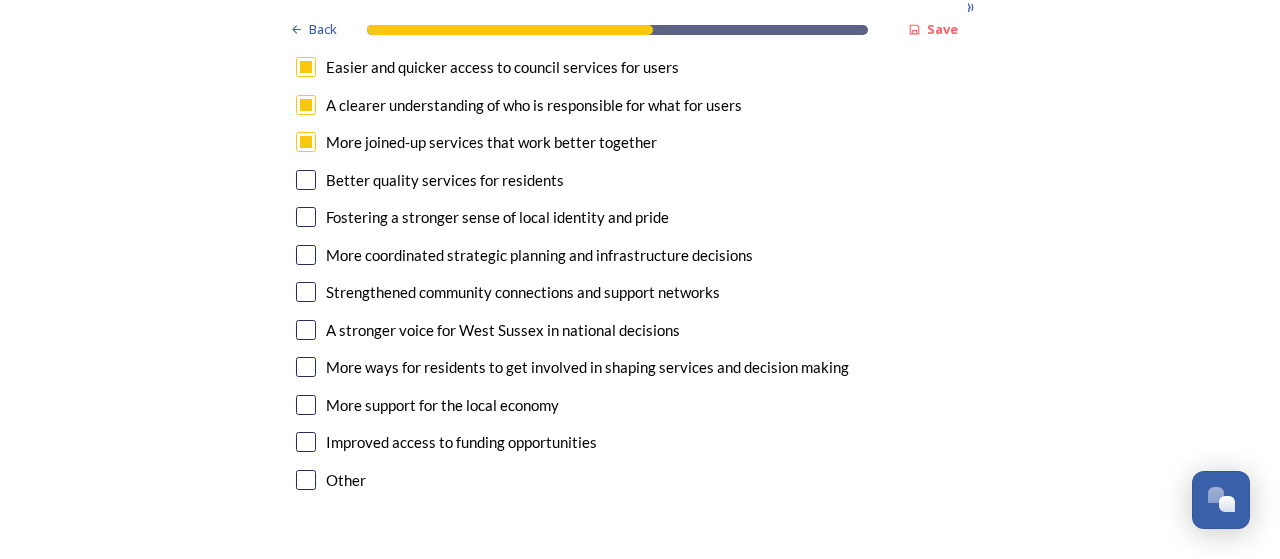 drag, startPoint x: 301, startPoint y: 168, endPoint x: 301, endPoint y: 187, distance: 19 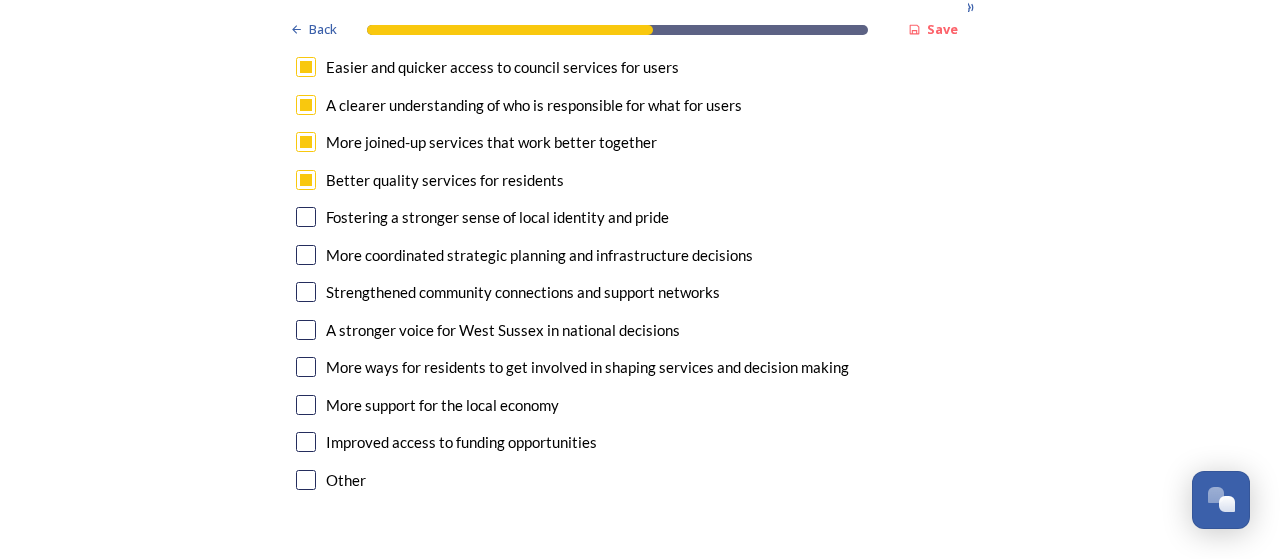 click at bounding box center [306, 217] 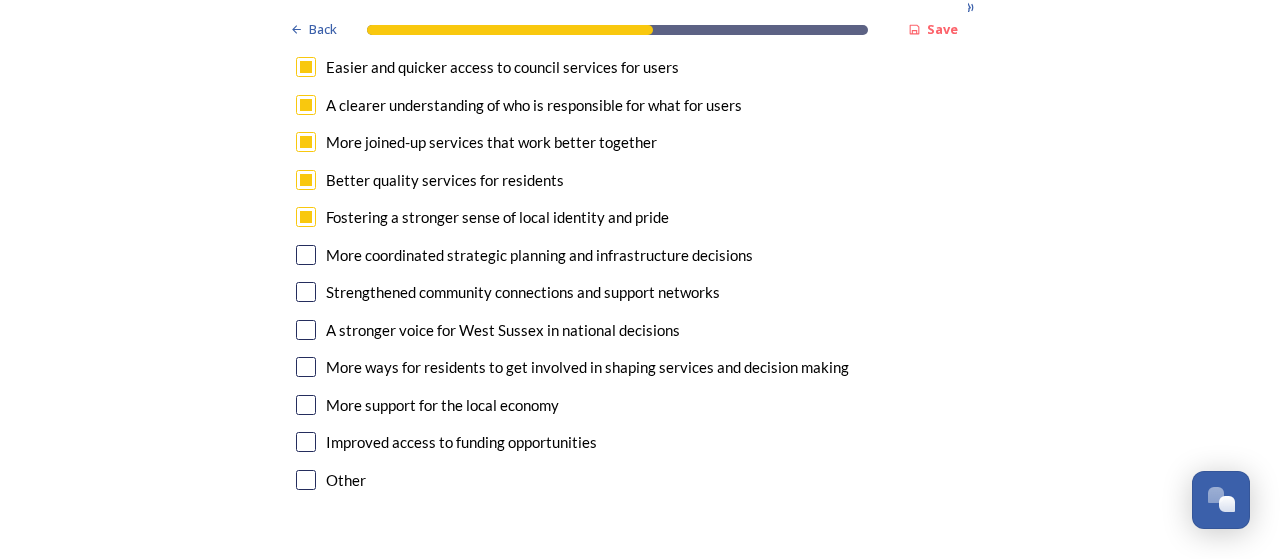 click at bounding box center [306, 255] 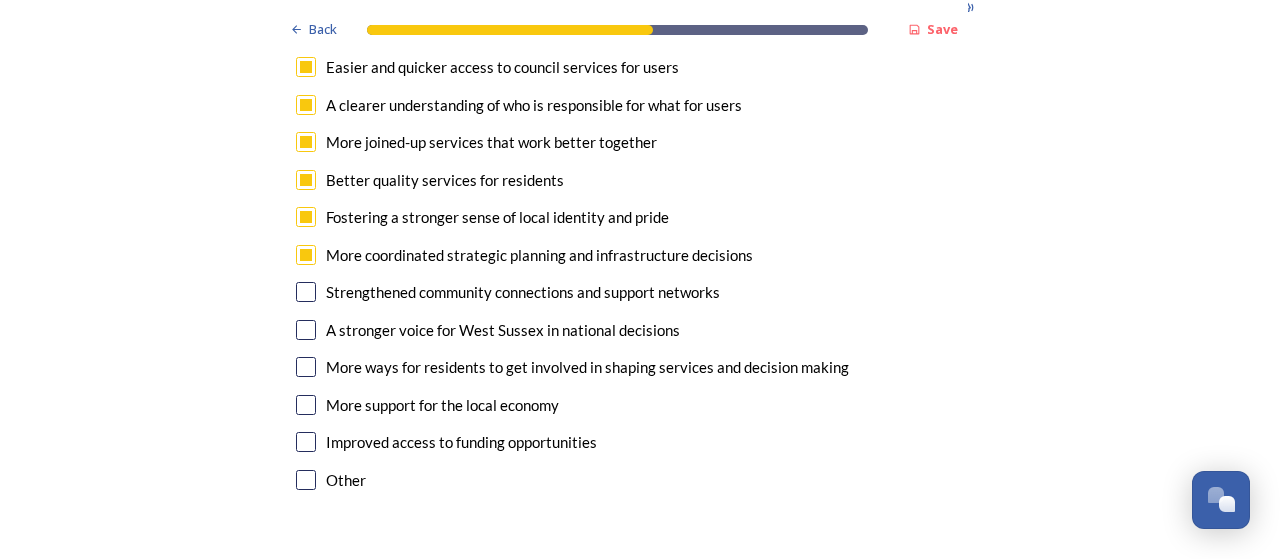 click at bounding box center (306, 367) 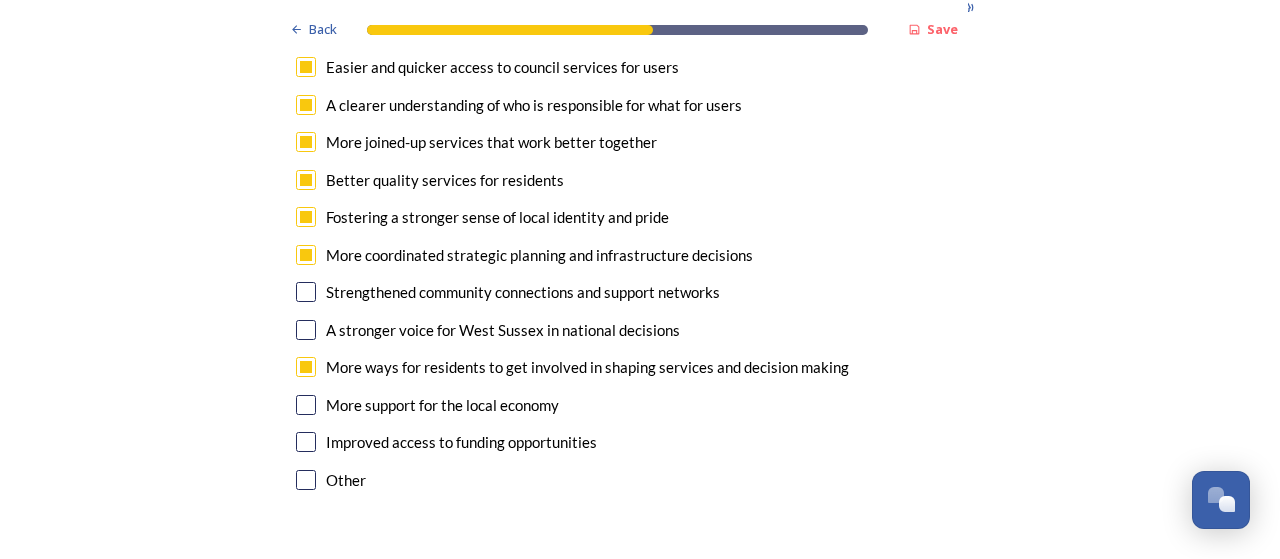 click at bounding box center [306, 405] 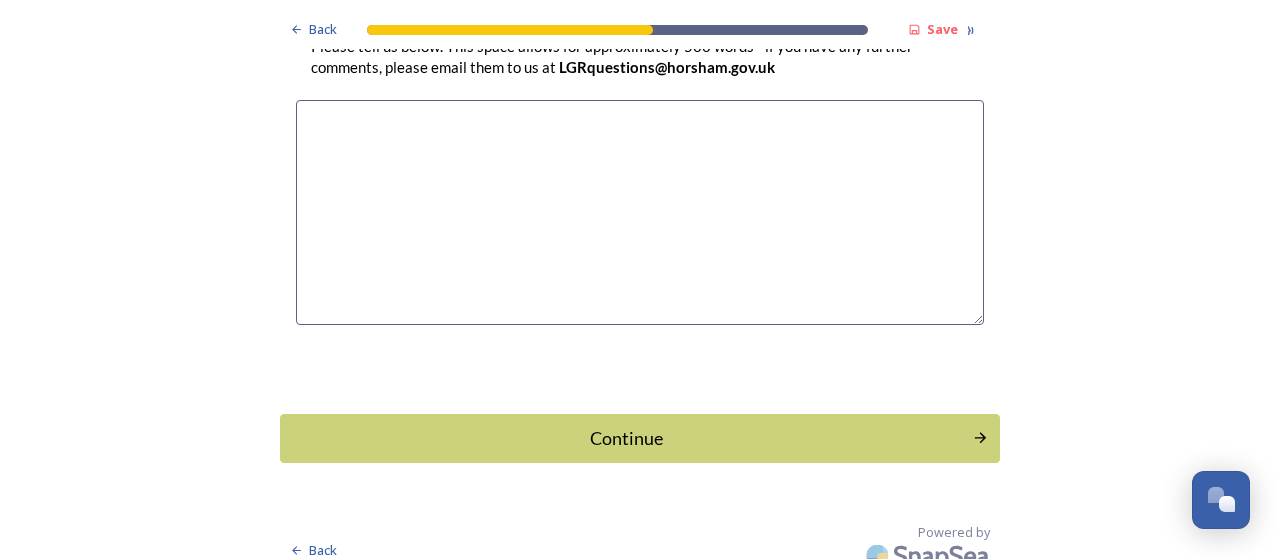 scroll, scrollTop: 6152, scrollLeft: 0, axis: vertical 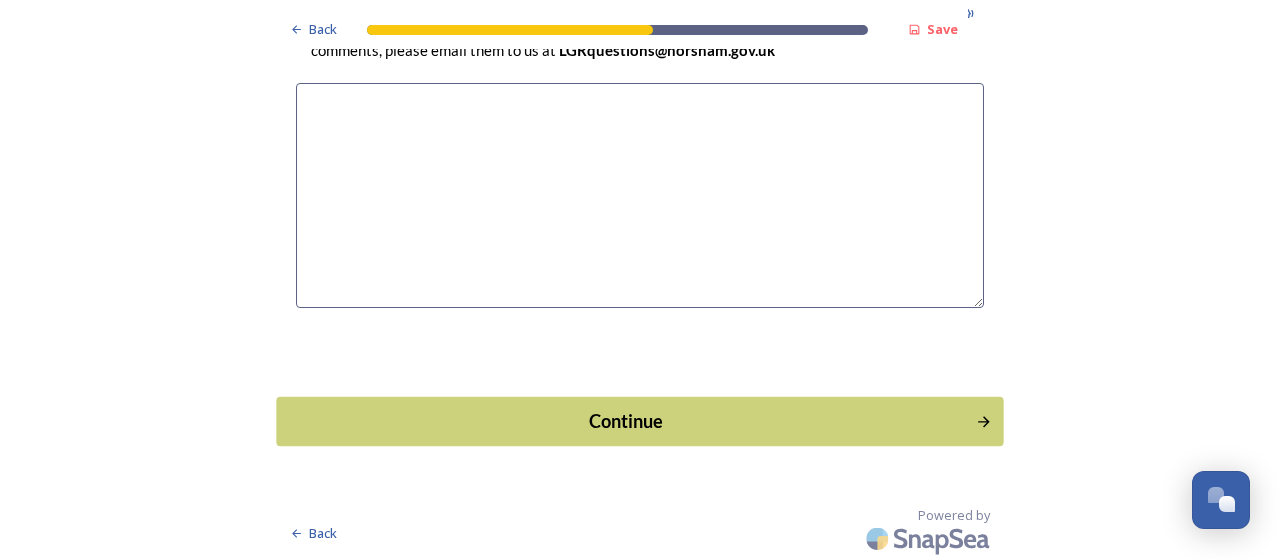 click on "Continue" at bounding box center [626, 420] 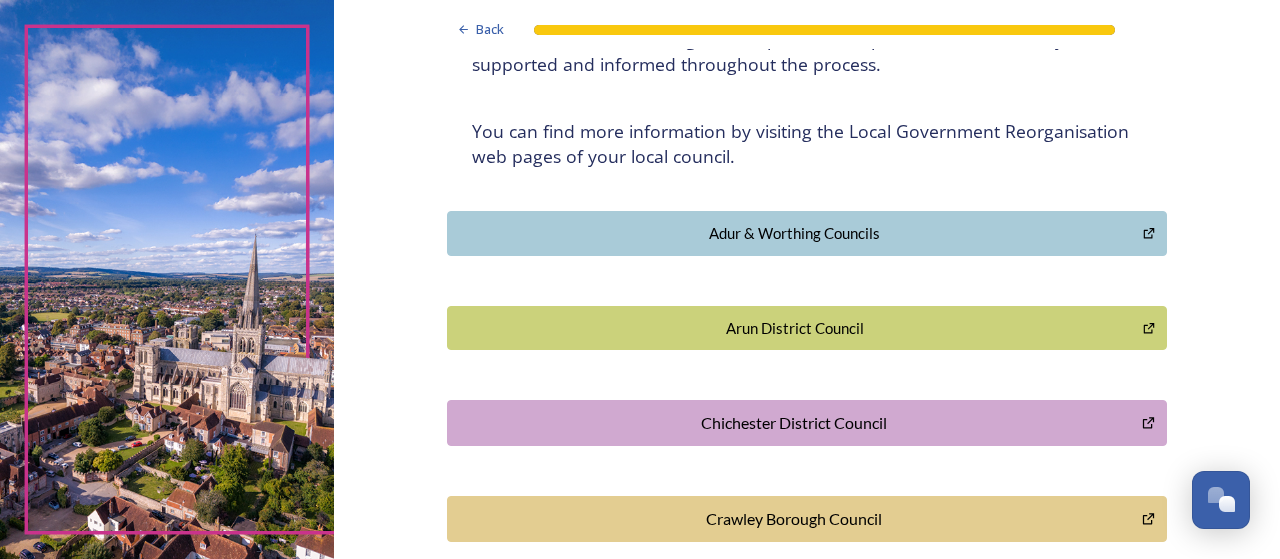 scroll, scrollTop: 0, scrollLeft: 0, axis: both 